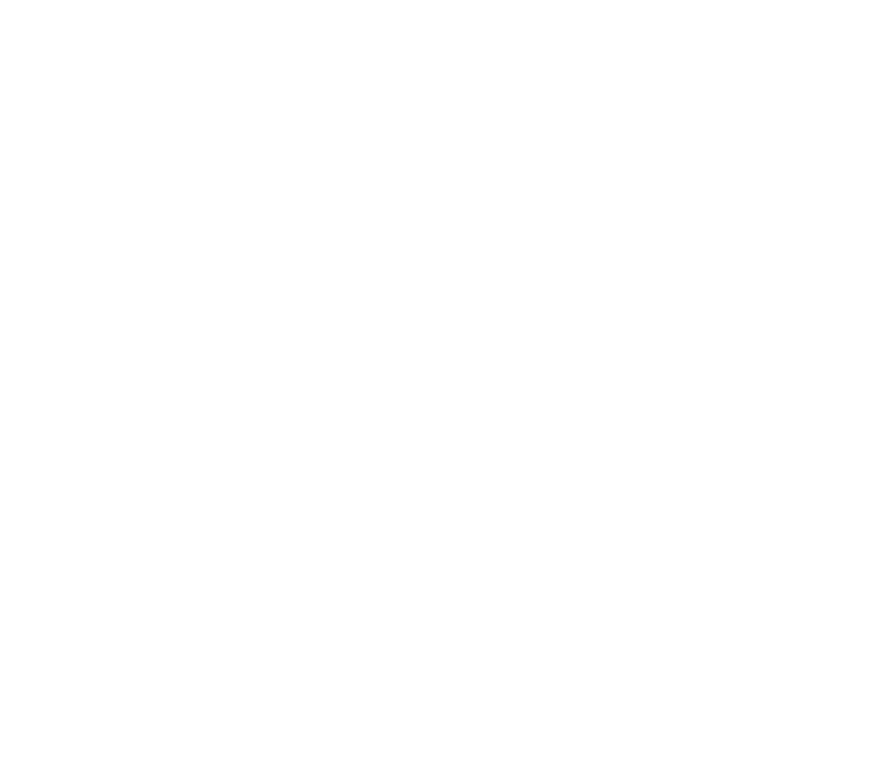scroll, scrollTop: 0, scrollLeft: 0, axis: both 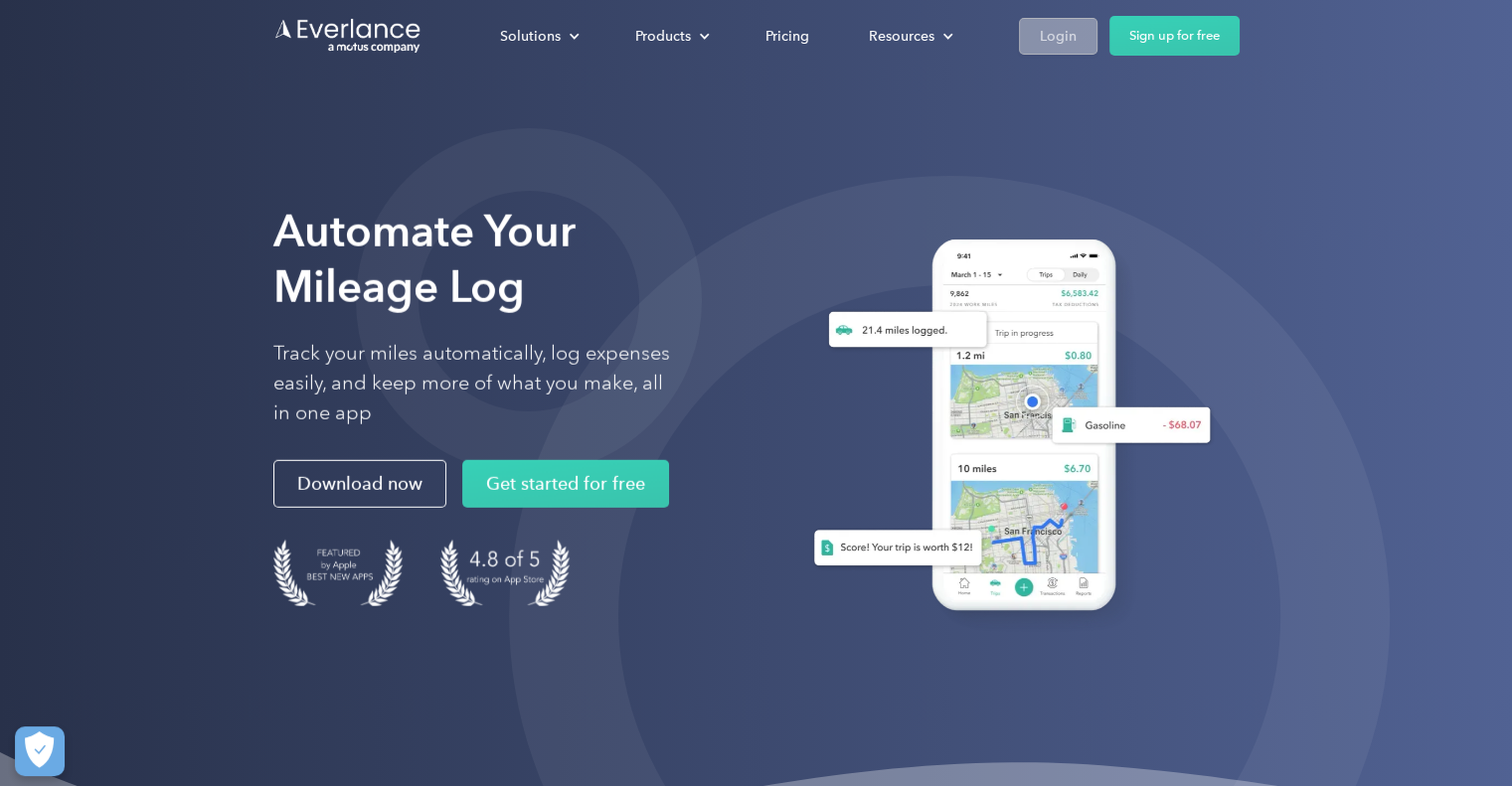 click on "Login" at bounding box center [1058, 36] 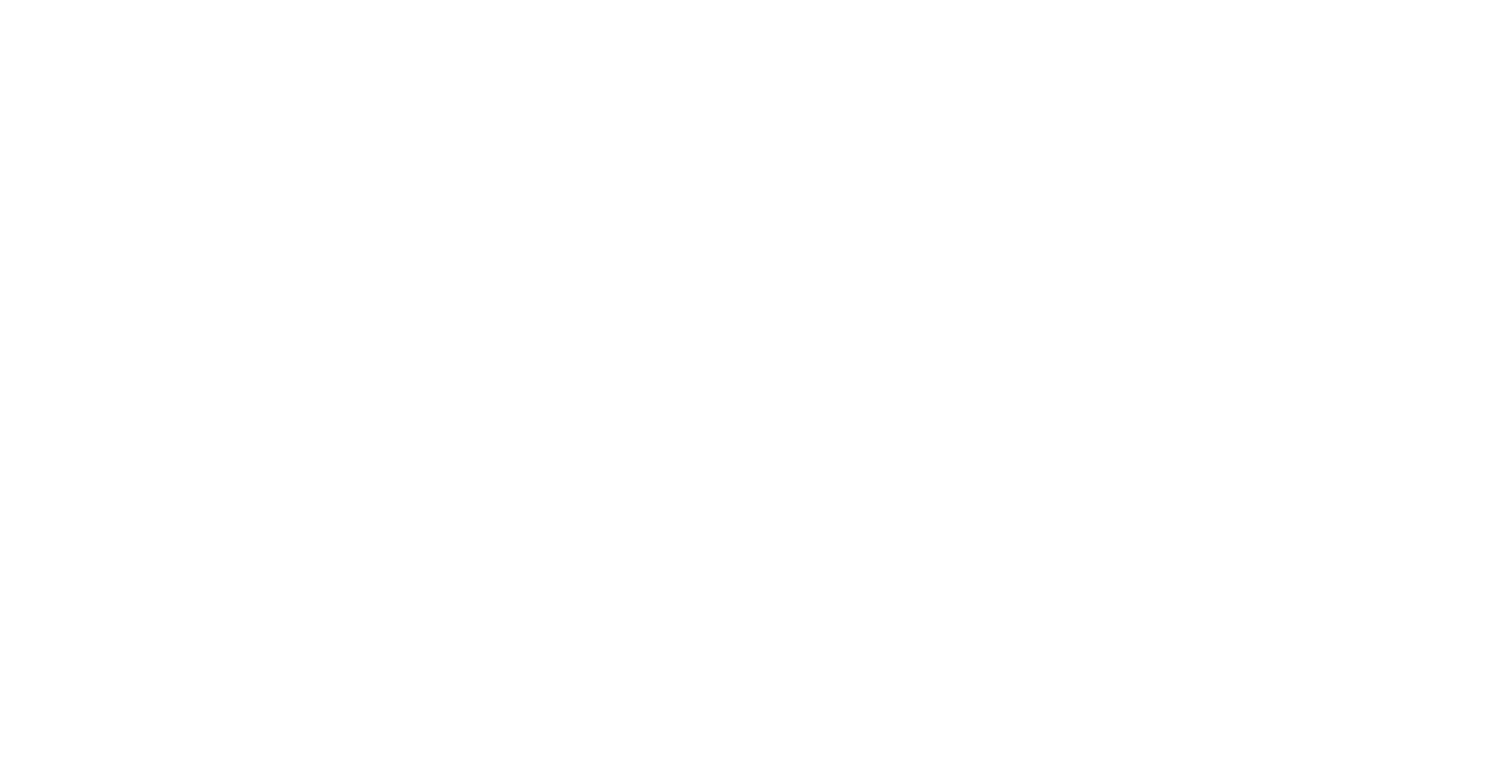scroll, scrollTop: 0, scrollLeft: 0, axis: both 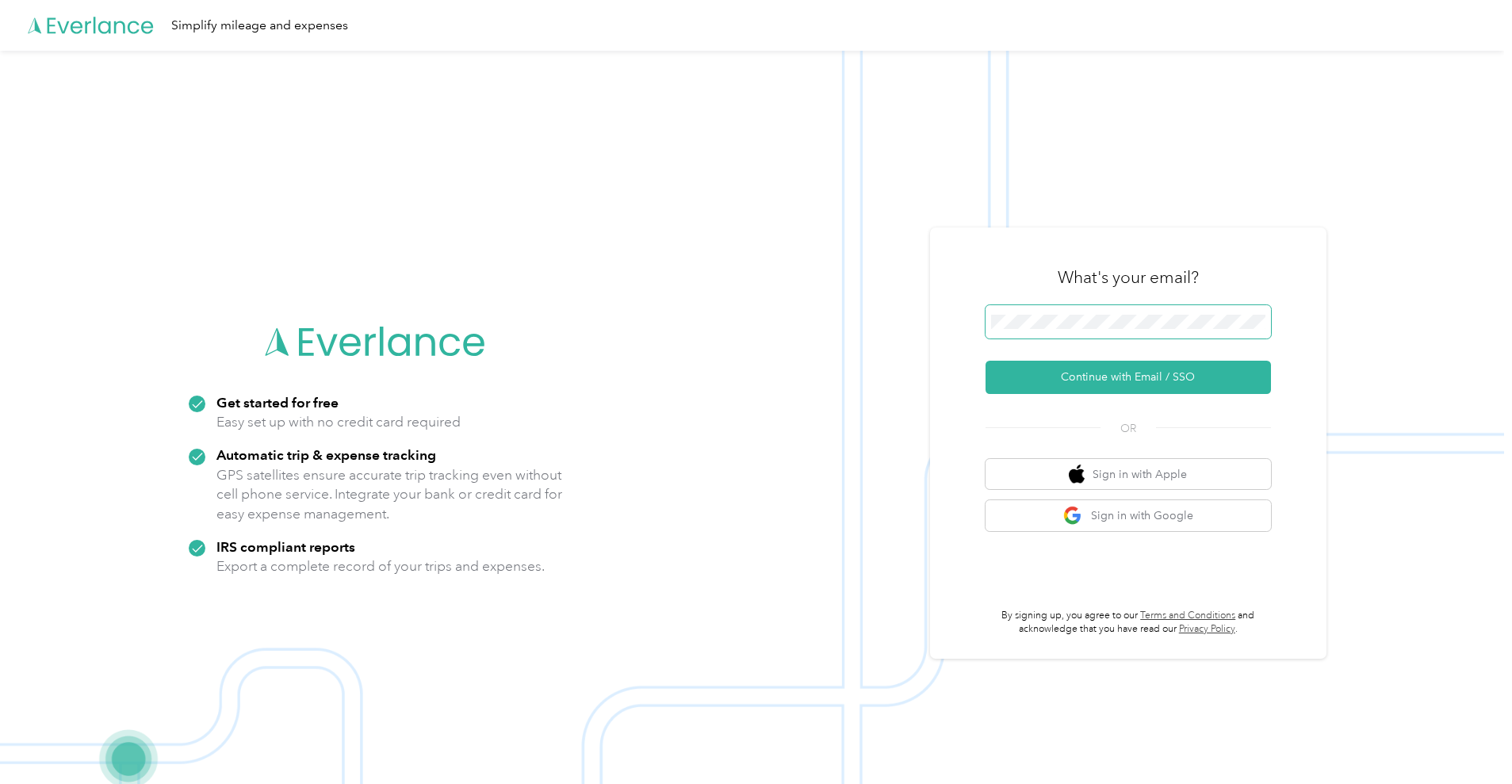click on "Continue with Email / SSO" at bounding box center (1128, 377) 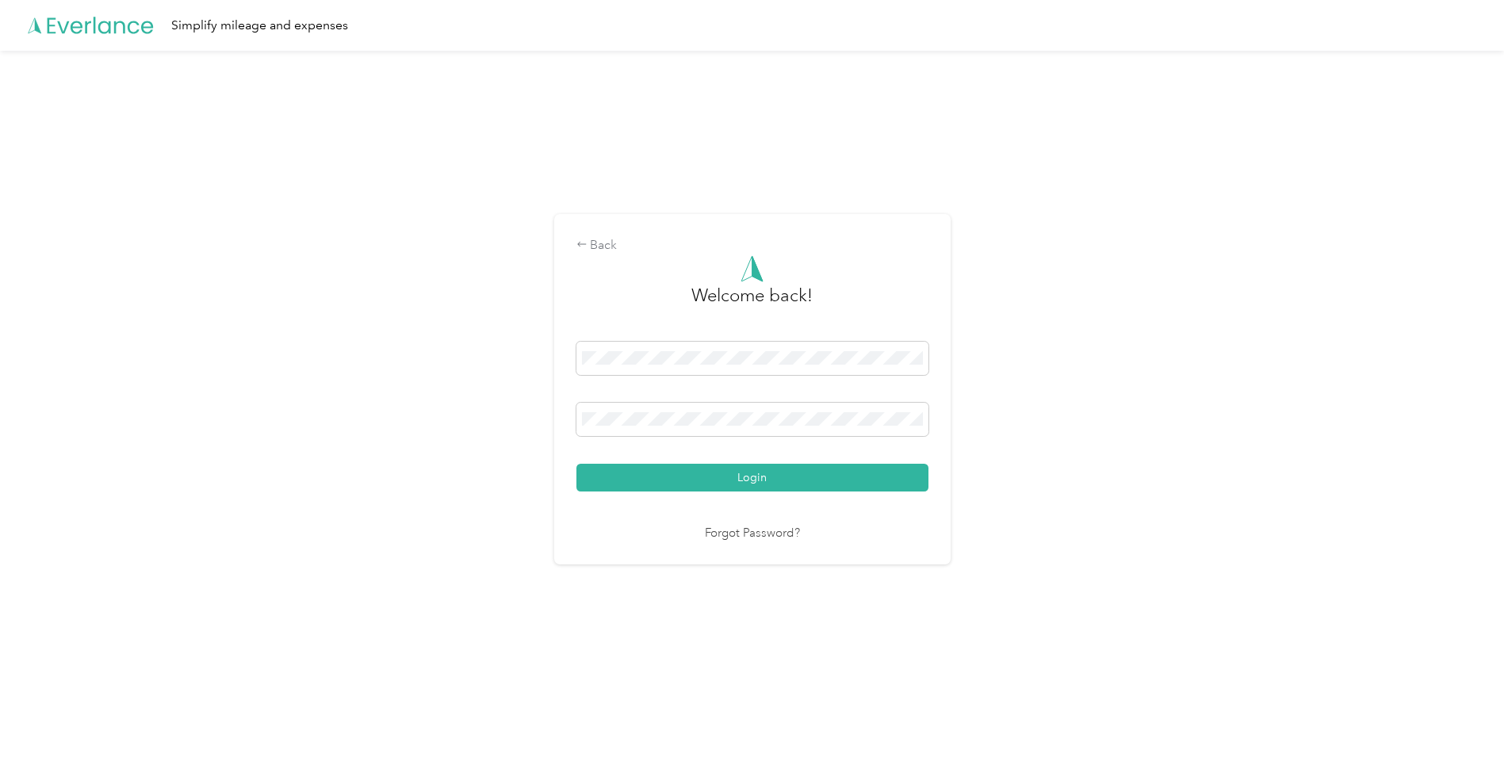 click on "Login" at bounding box center (752, 477) 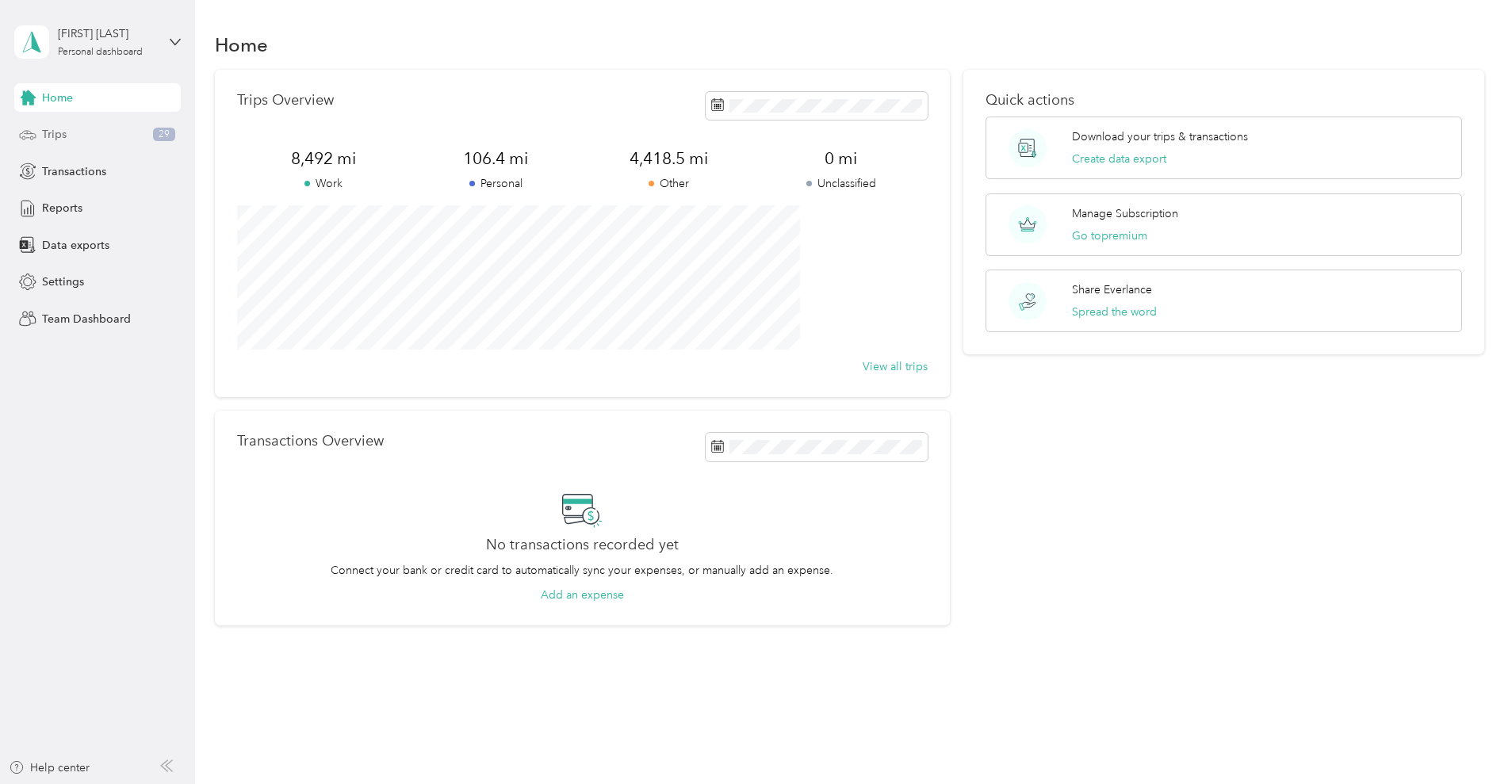 click on "Trips 29" at bounding box center [98, 135] 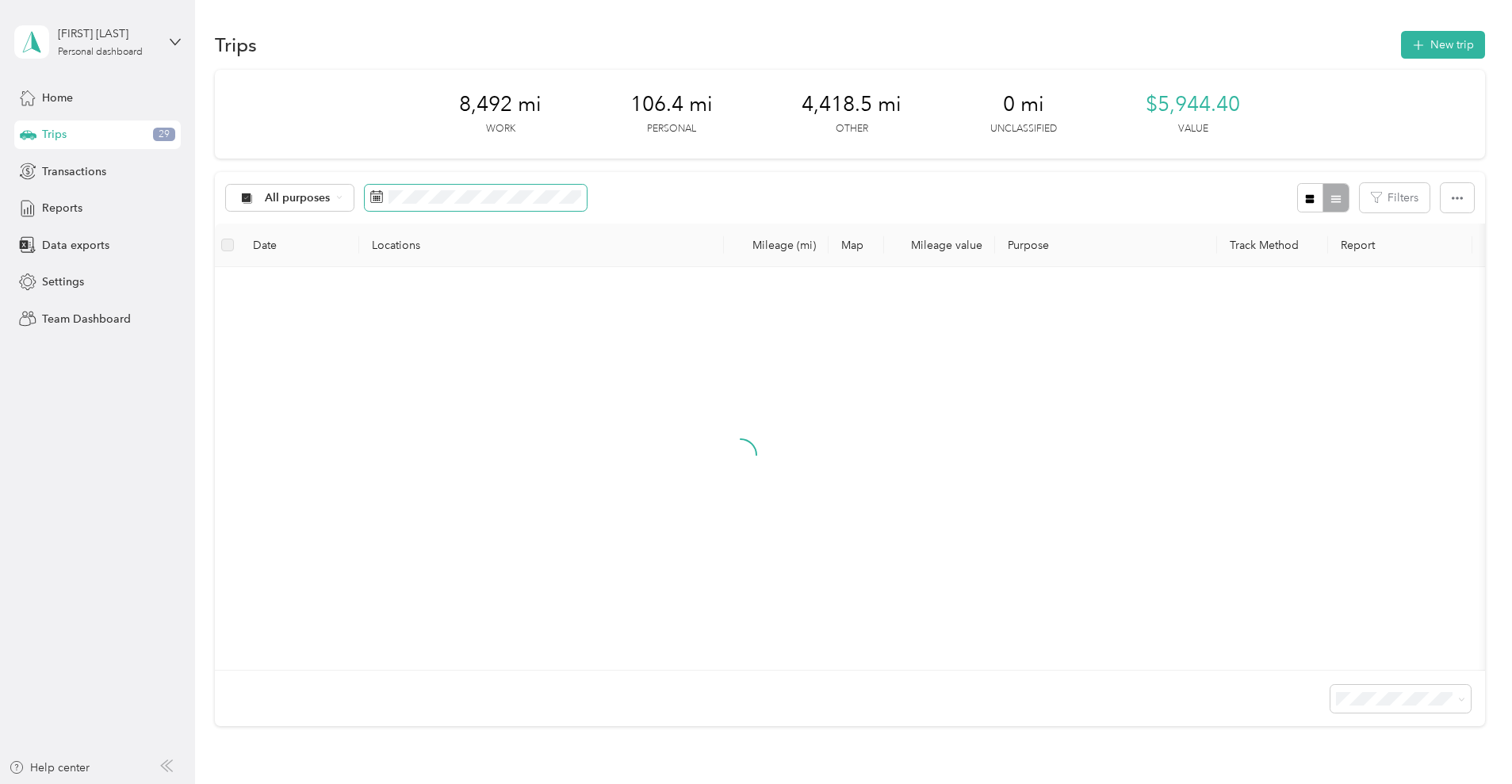 click at bounding box center [476, 198] 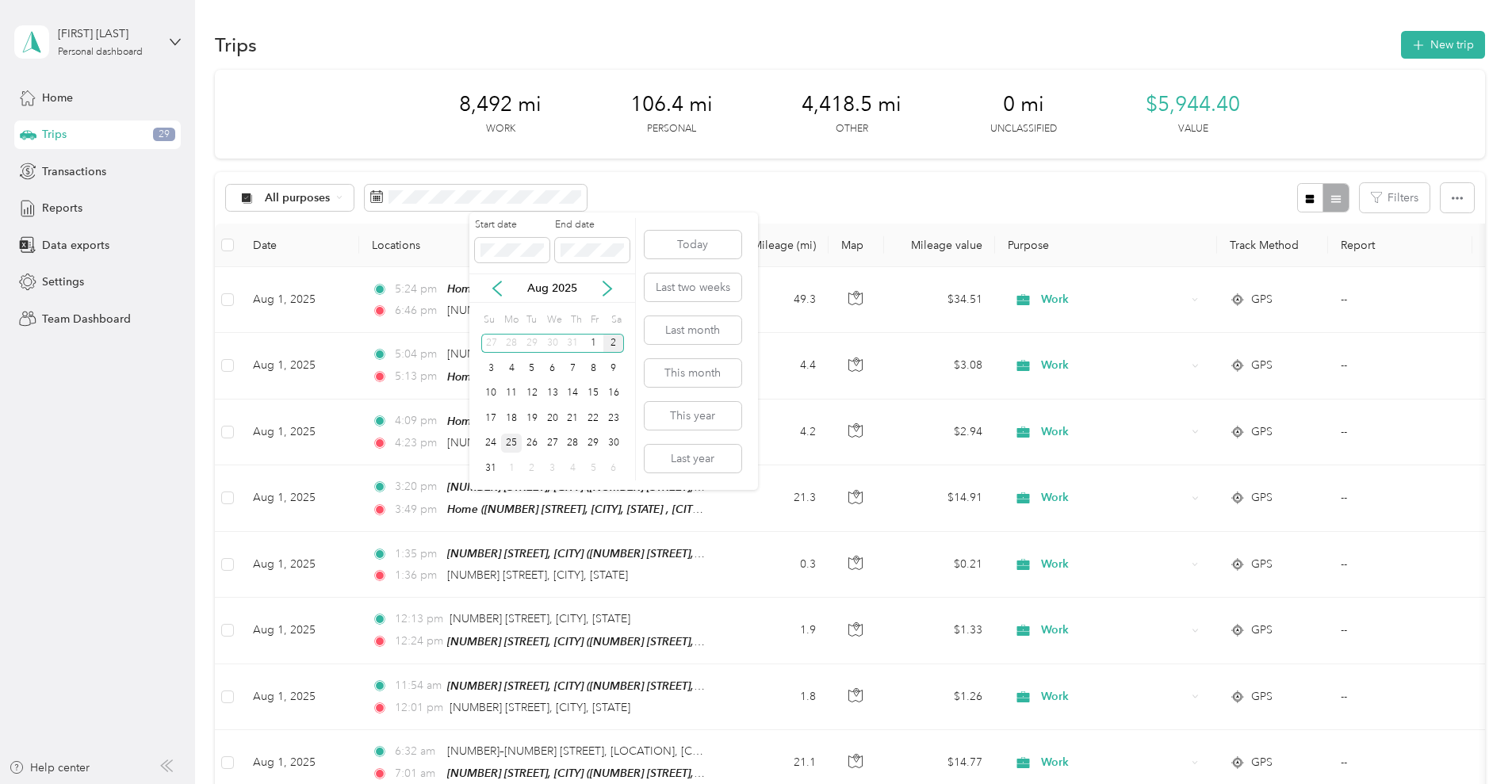 click on "25" at bounding box center (511, 443) 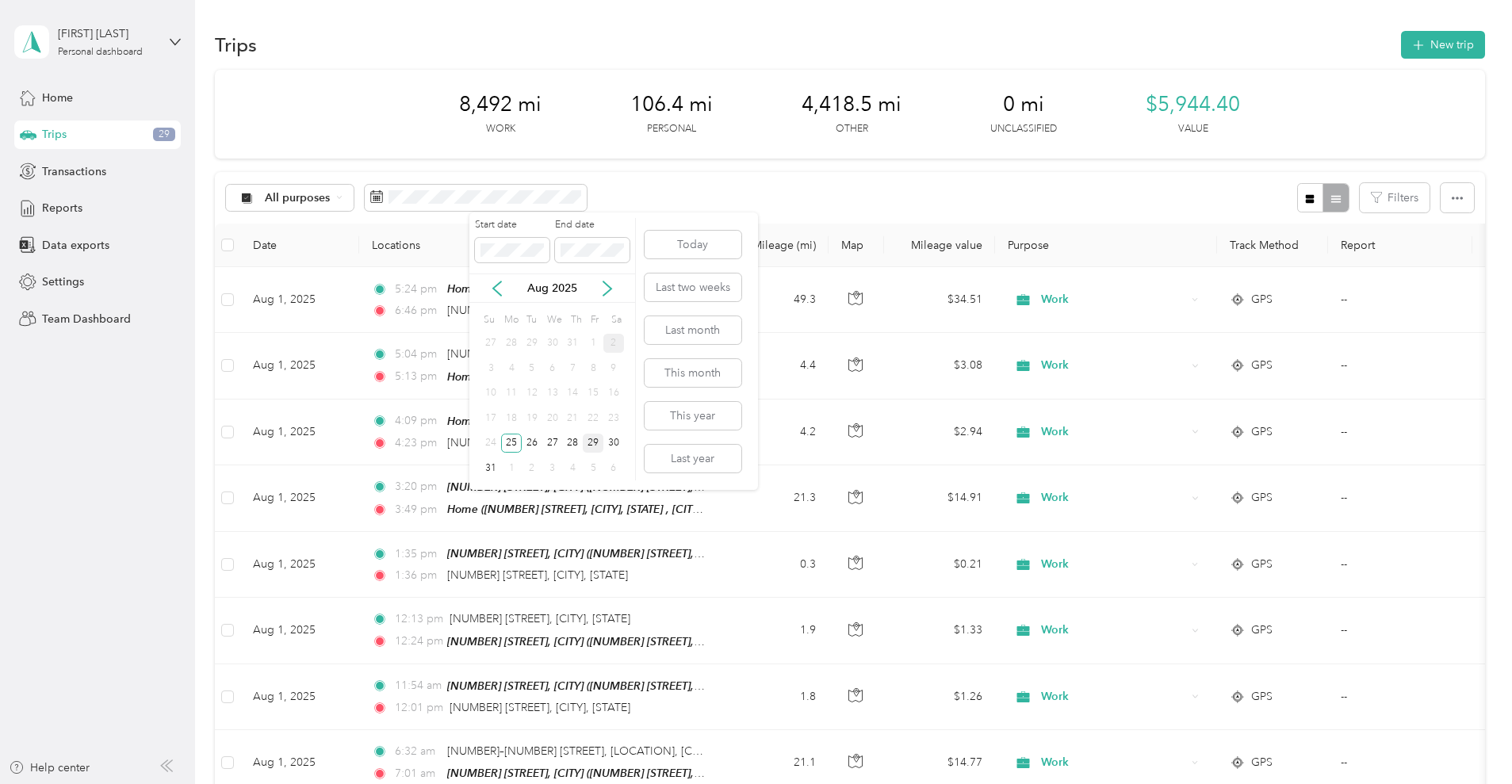 click on "29" at bounding box center (593, 443) 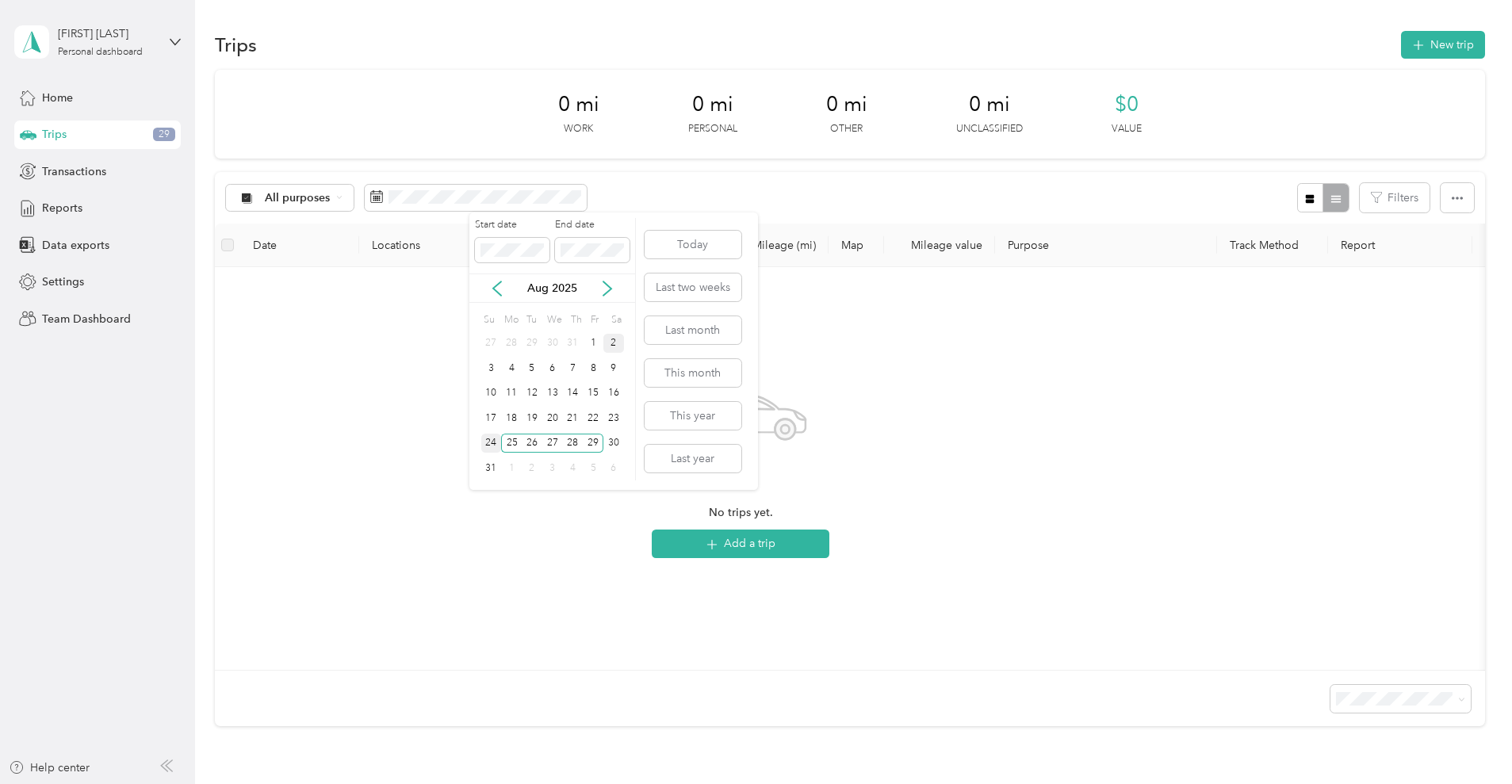 click on "24" at bounding box center (492, 443) 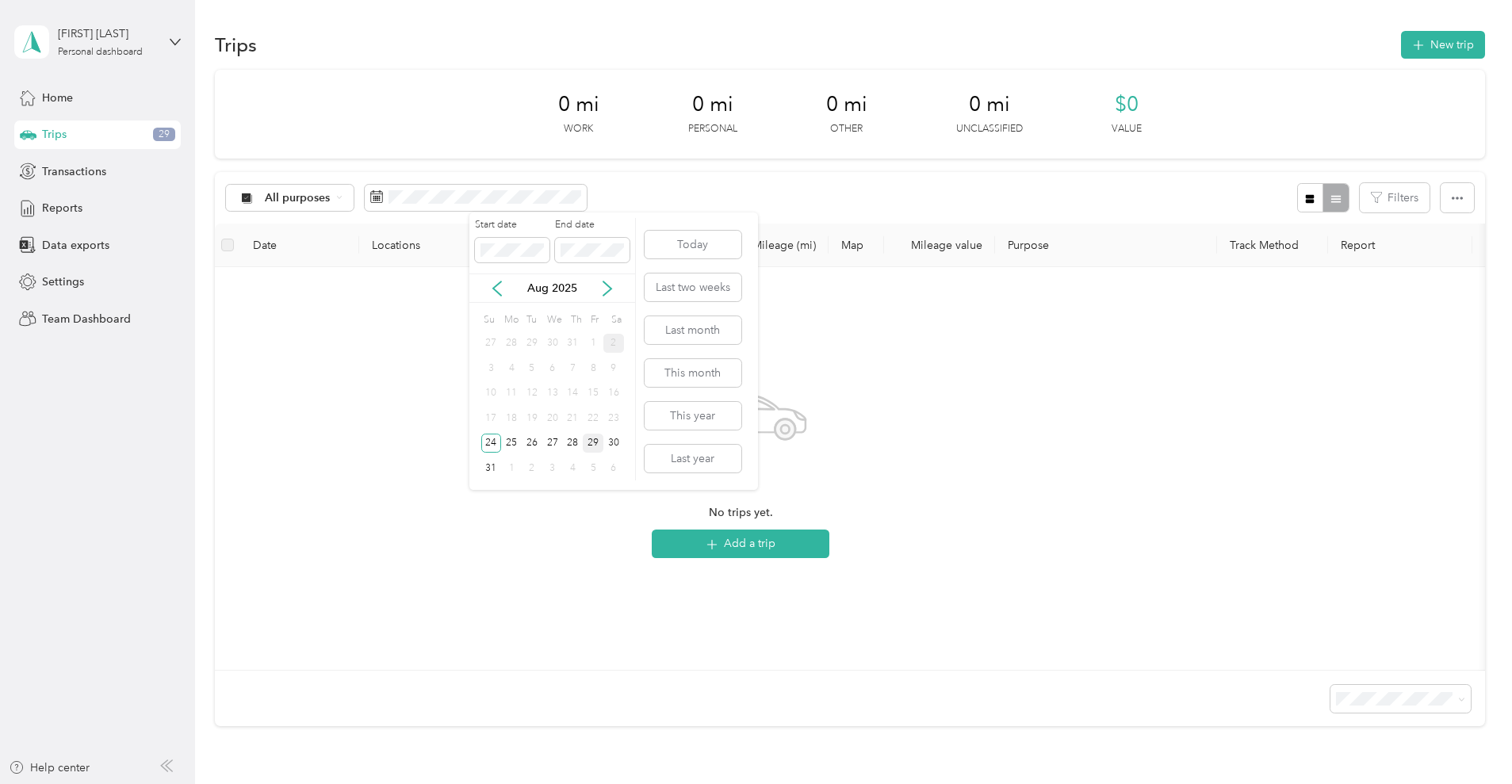 click on "29" at bounding box center (593, 443) 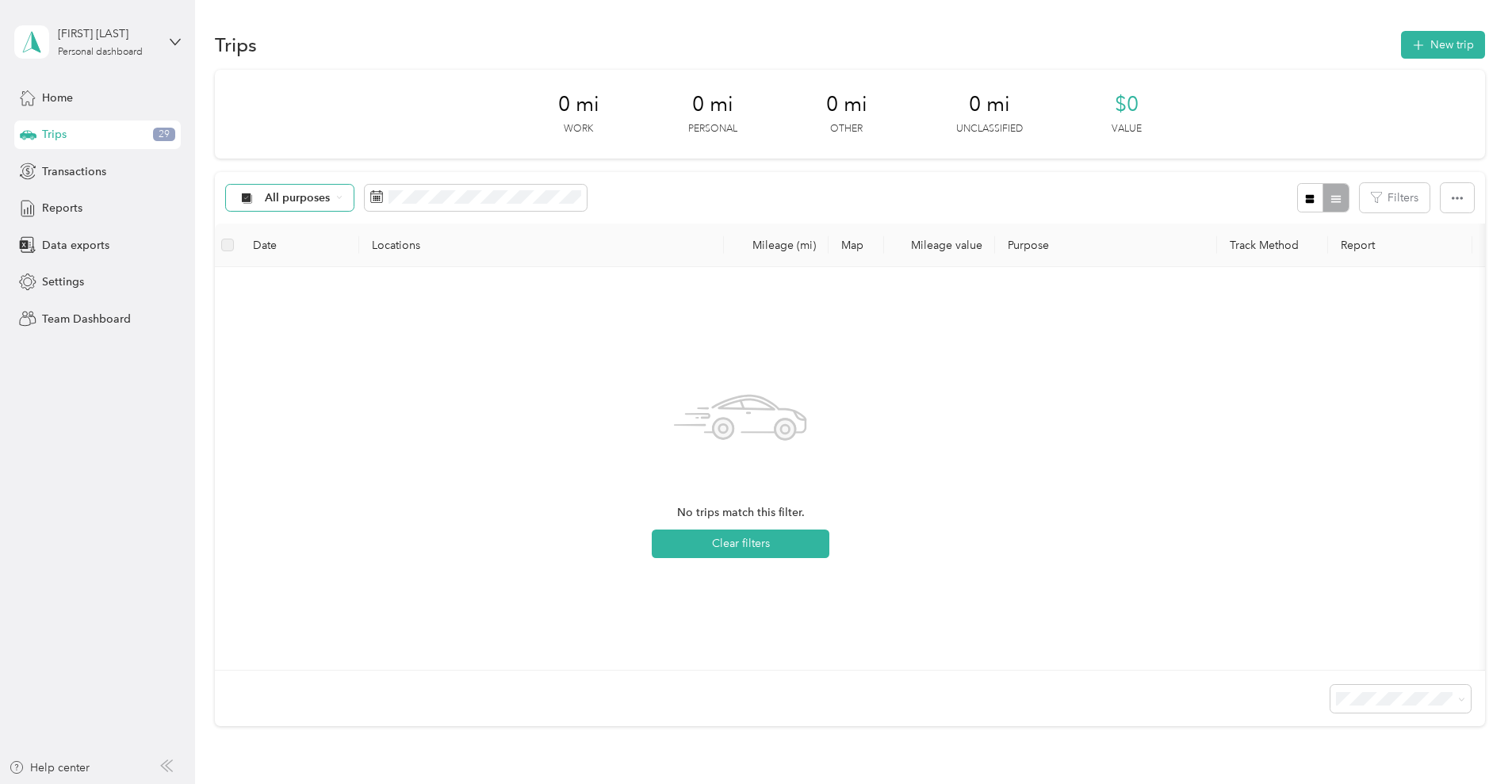 click on "All purposes" at bounding box center [297, 198] 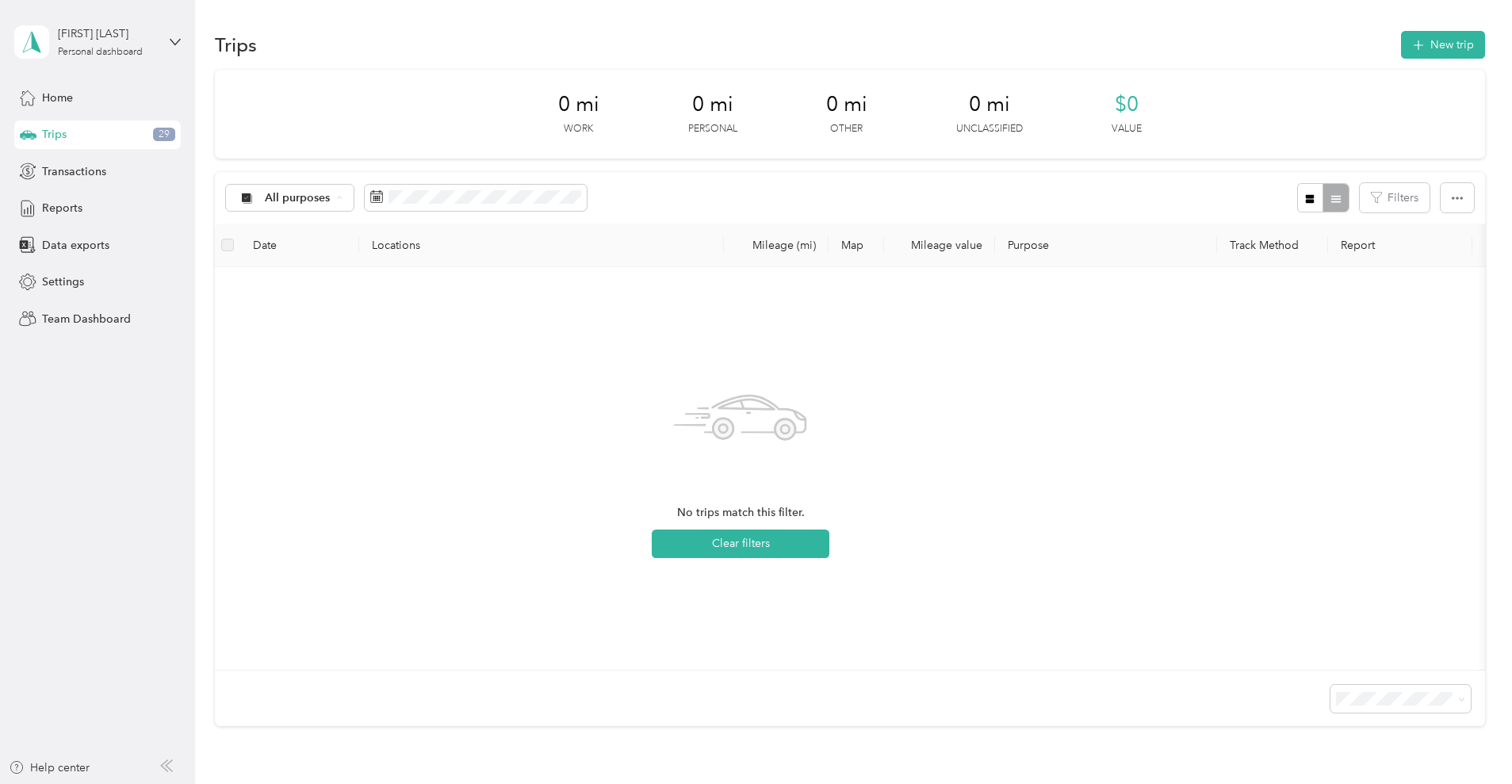 click on "Work" at bounding box center [408, 281] 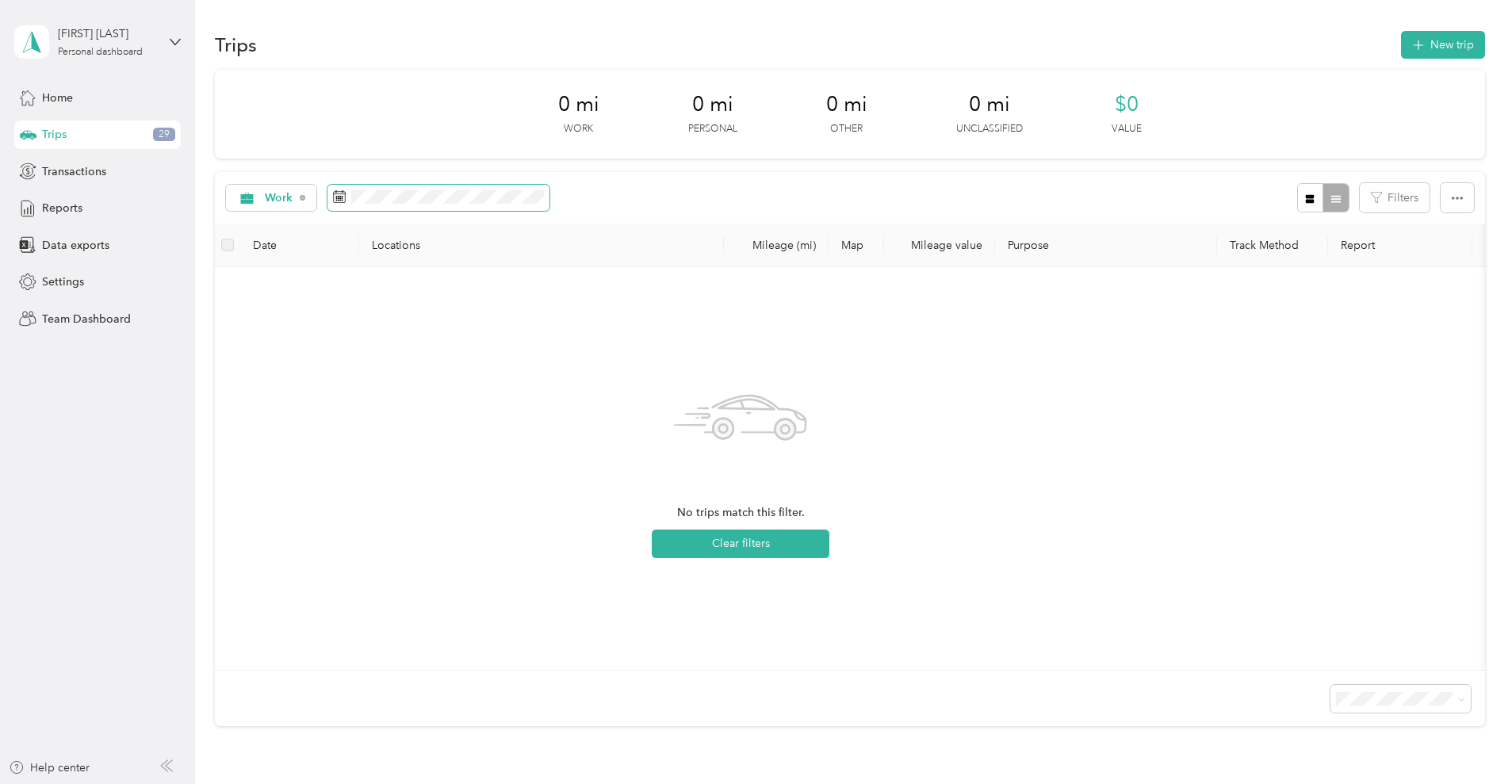 click at bounding box center (438, 198) 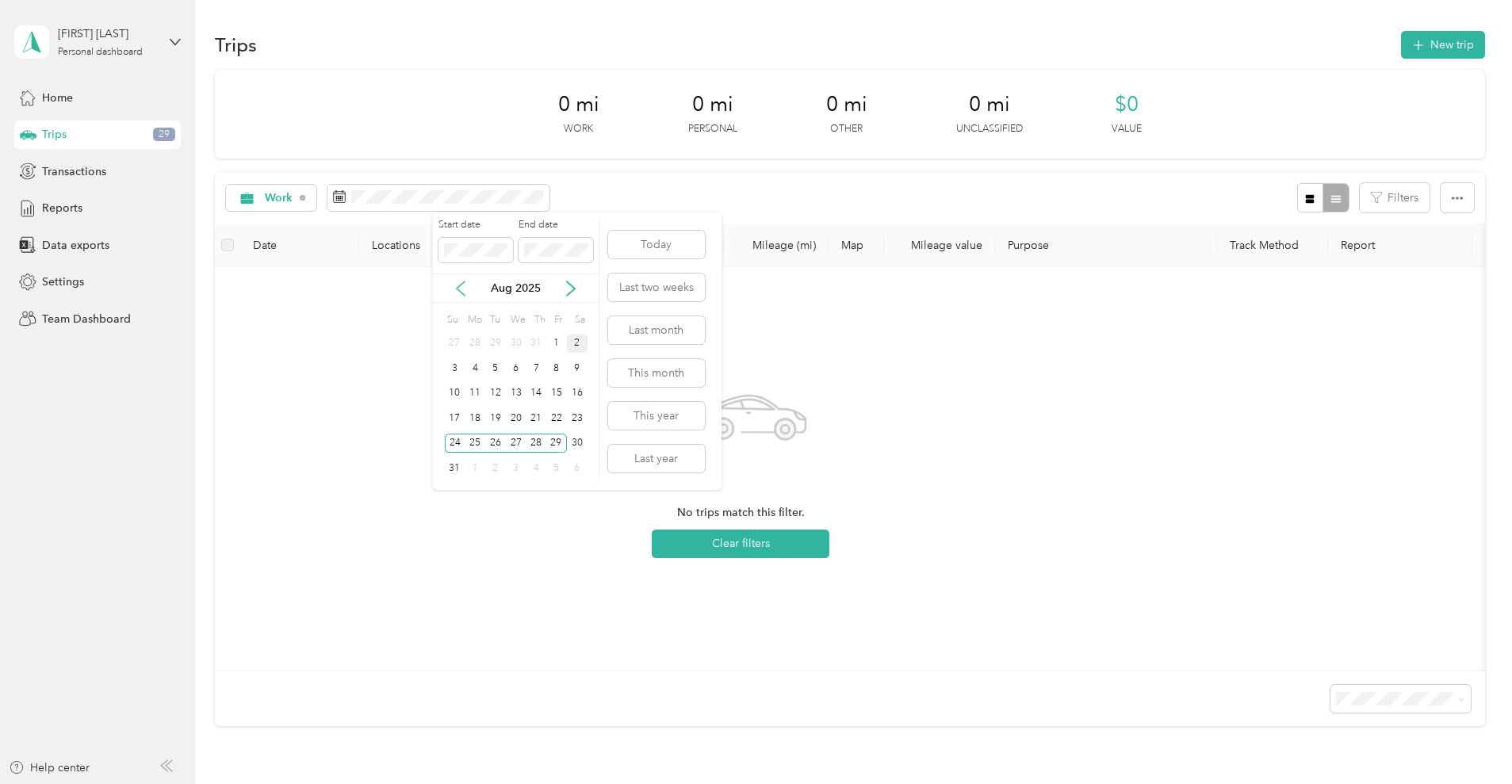 click 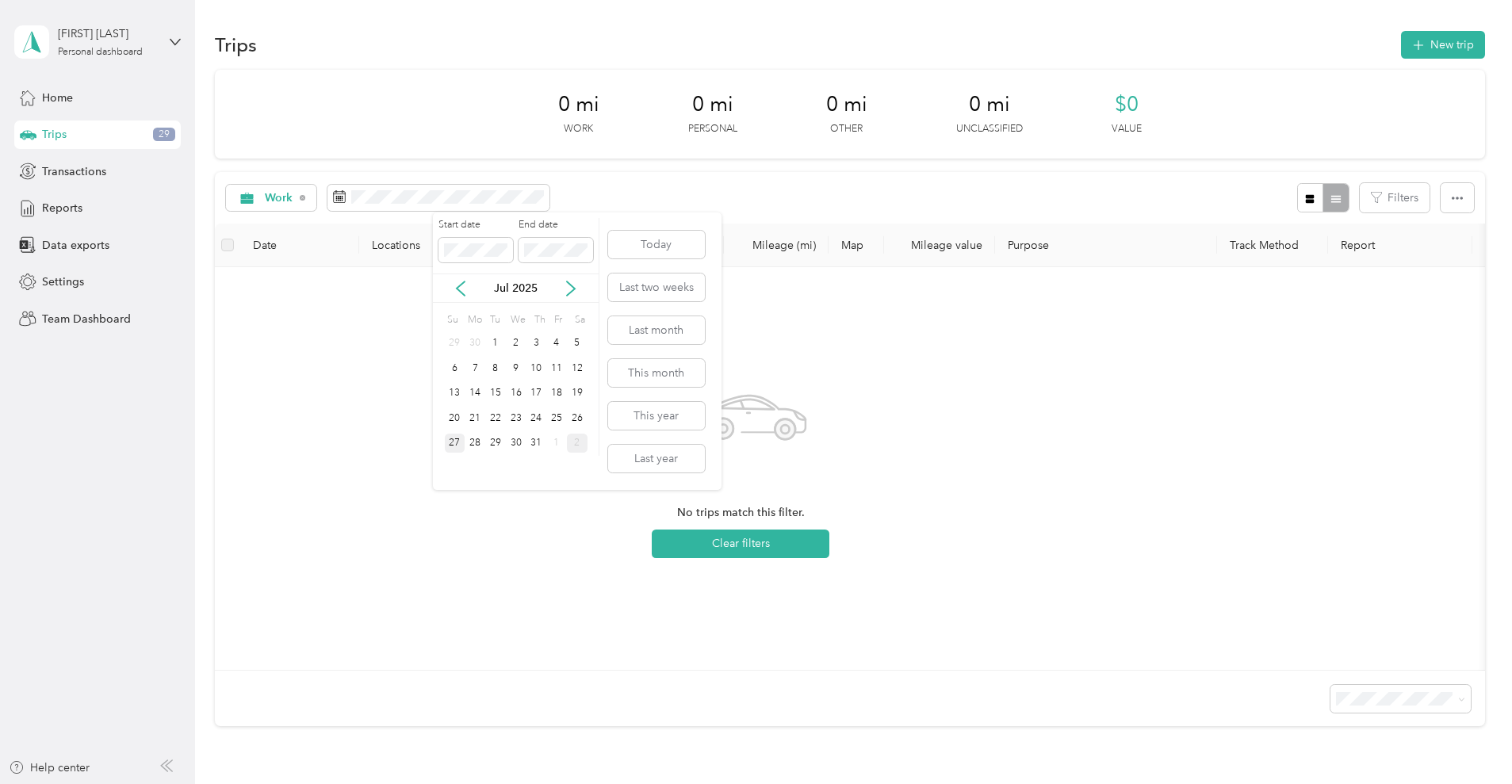 click on "27" at bounding box center (455, 443) 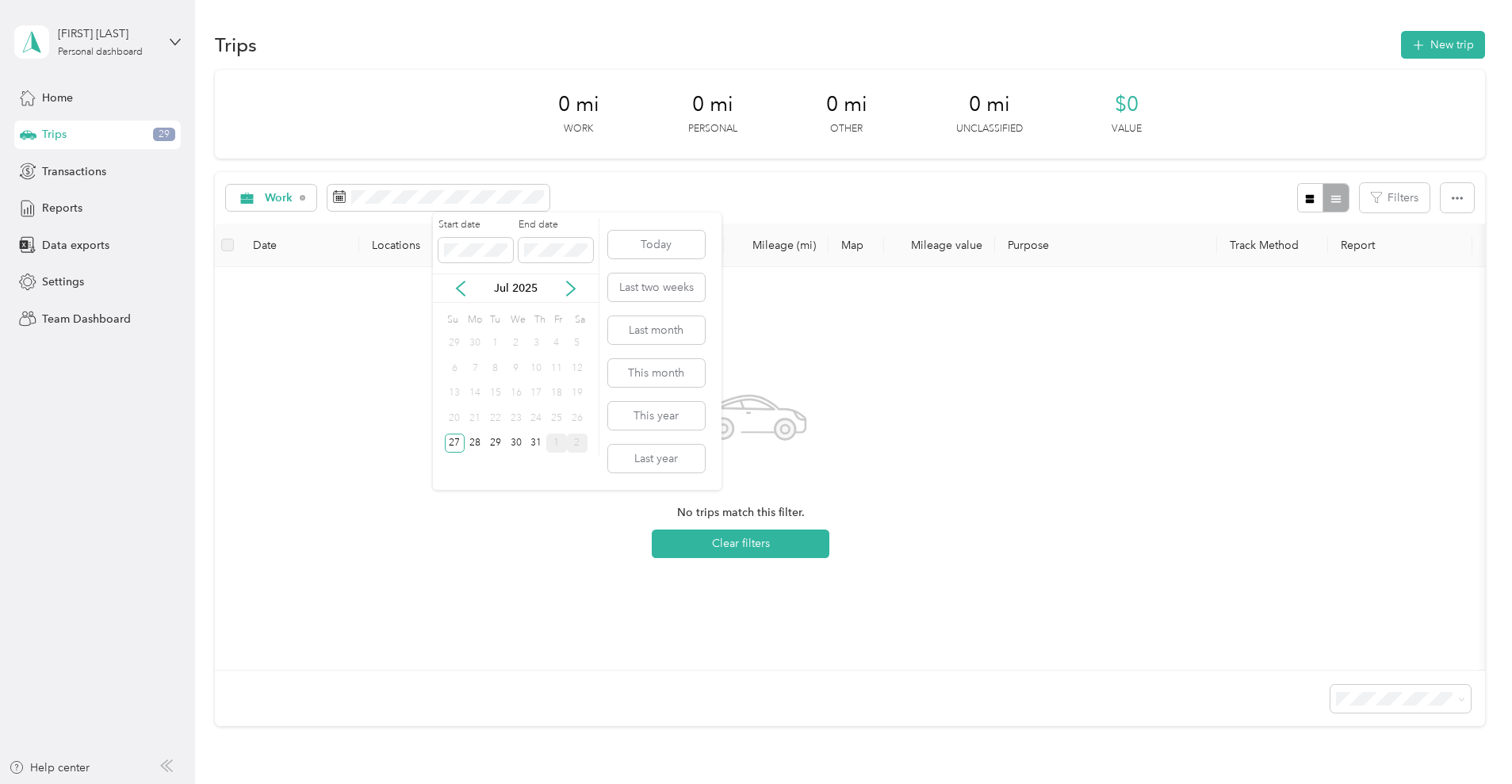 click on "1" at bounding box center (557, 443) 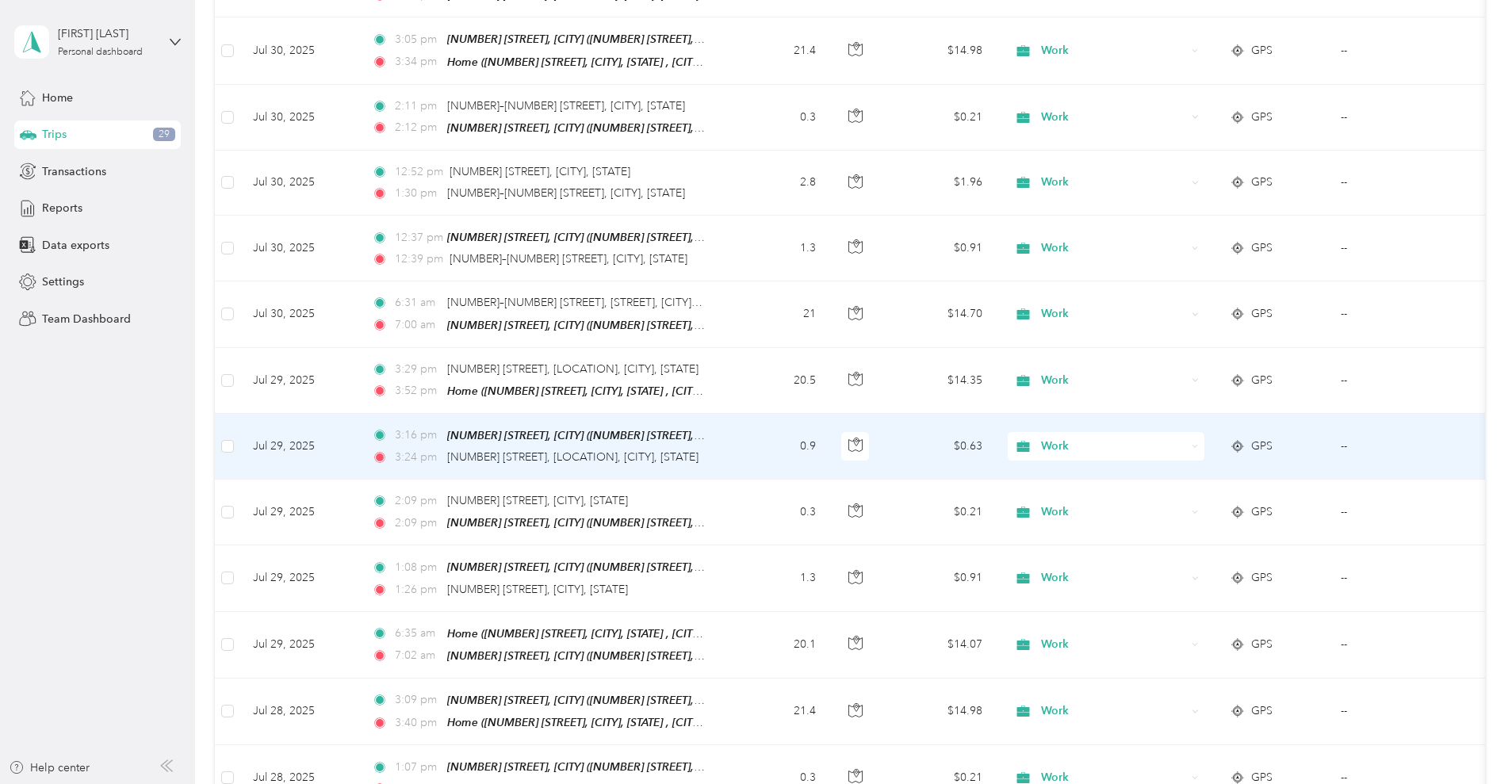 scroll, scrollTop: 1108, scrollLeft: 0, axis: vertical 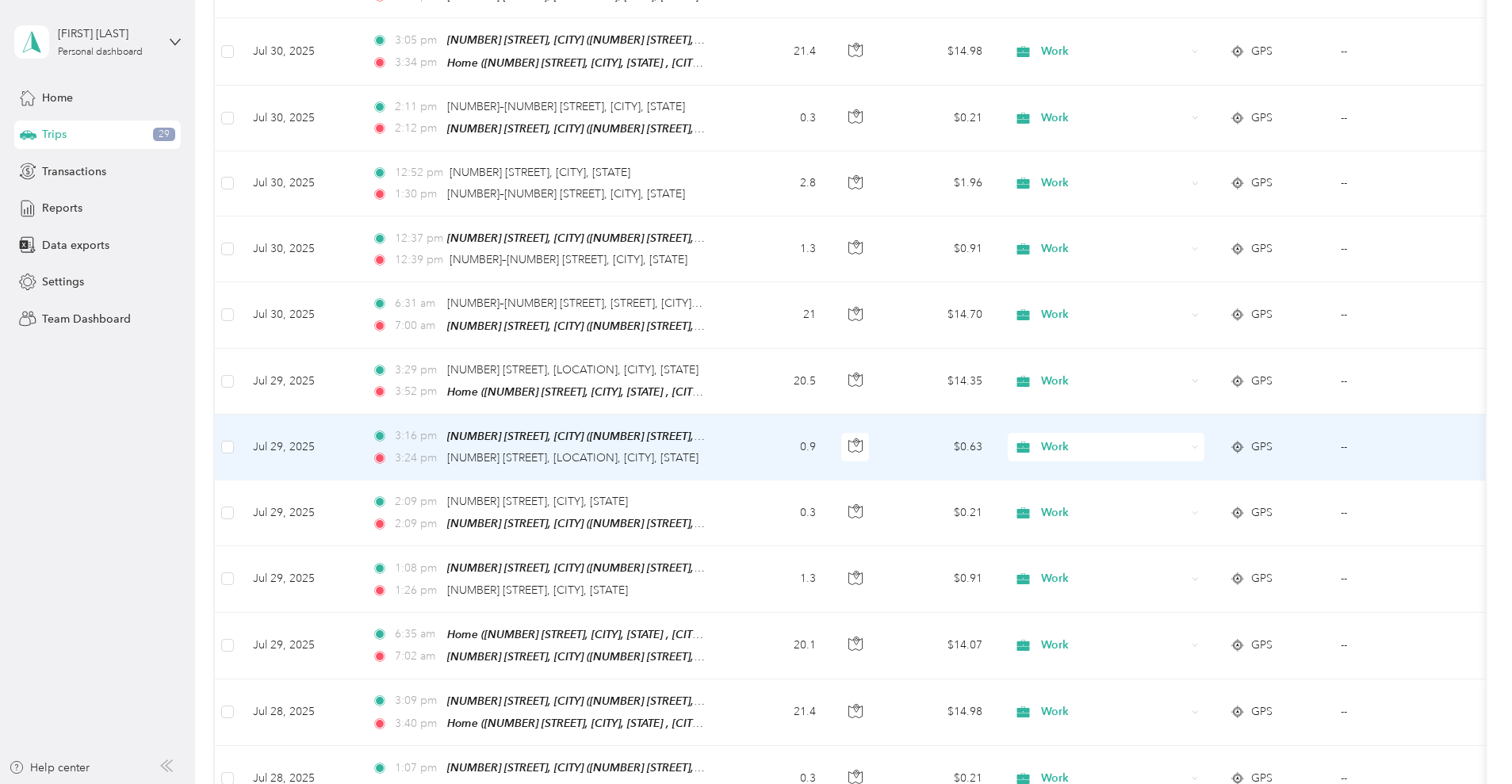click at bounding box center [228, 447] 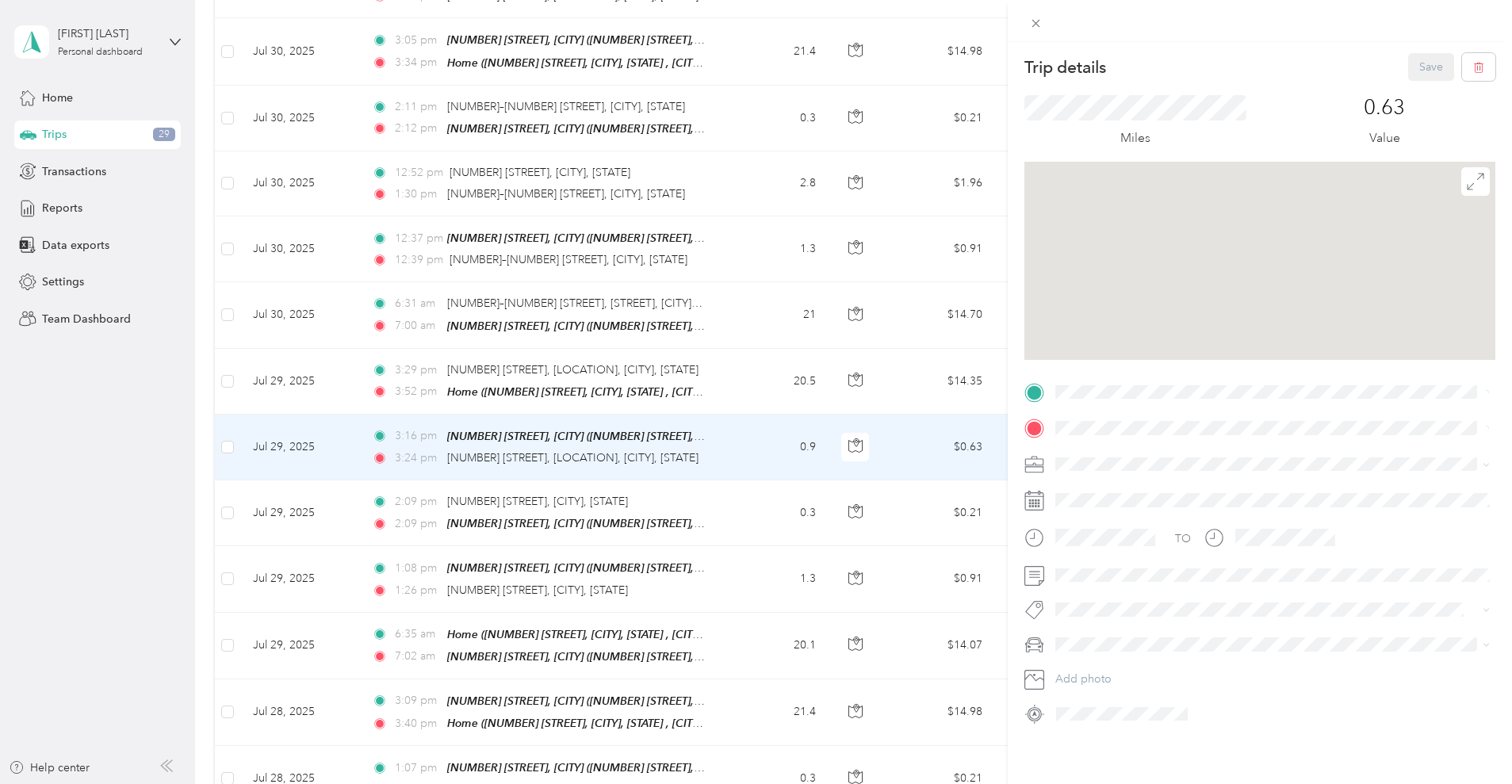click on "Trip details Save This trip cannot be edited because it is either under review, approved, or paid. Contact your Team Manager to edit it. Miles 0.63 Value  TO Add photo" at bounding box center (756, 392) 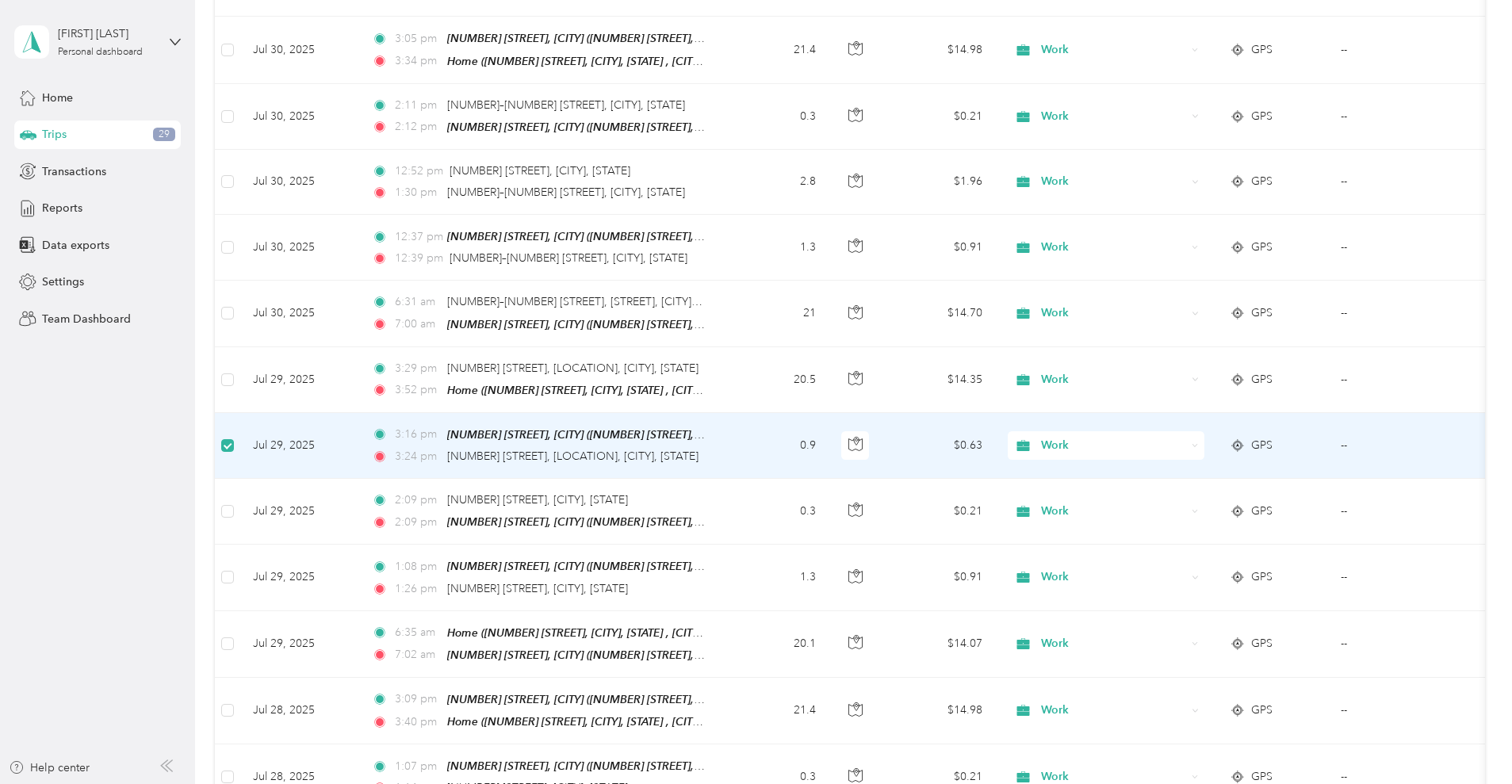 scroll, scrollTop: 1107, scrollLeft: 0, axis: vertical 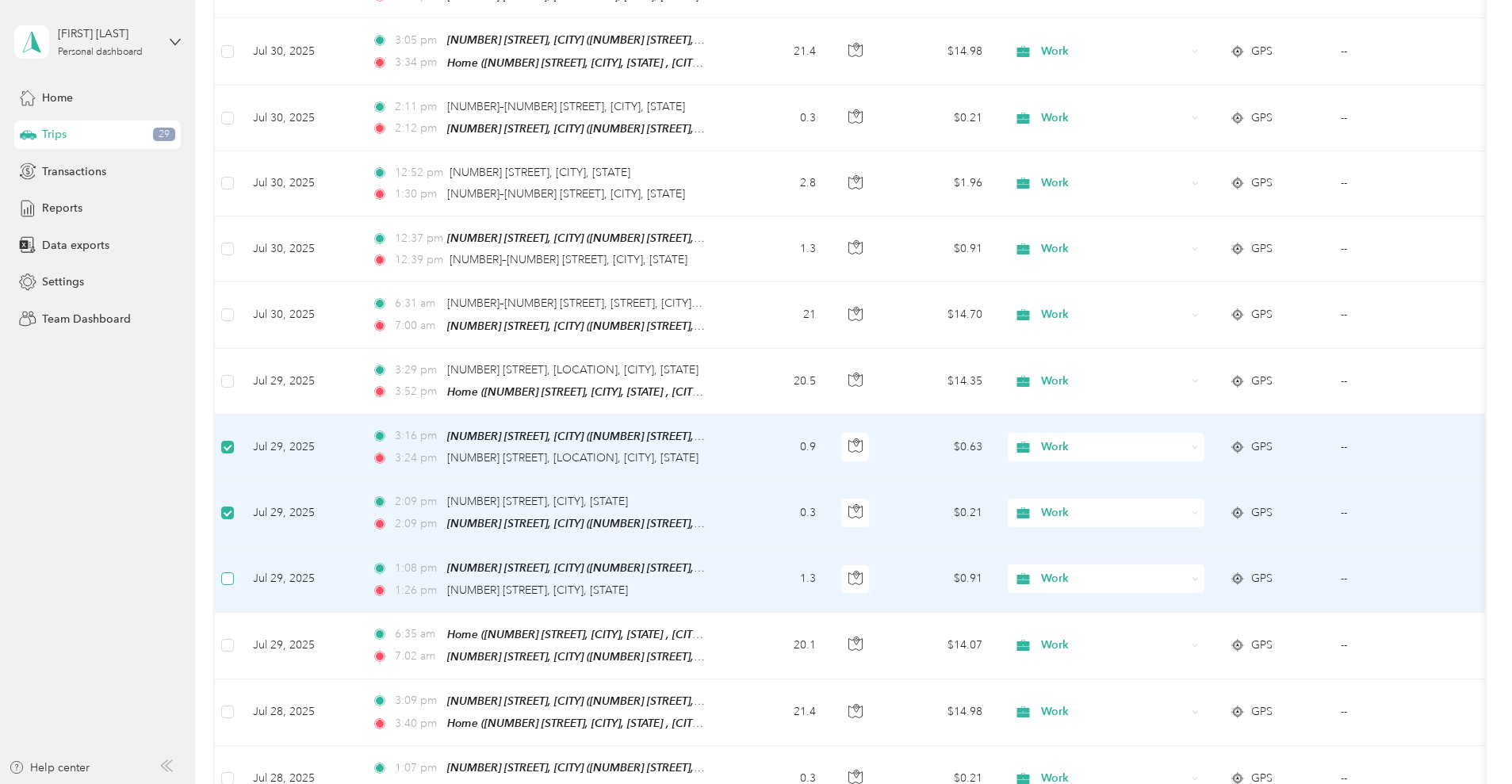 click at bounding box center (228, 579) 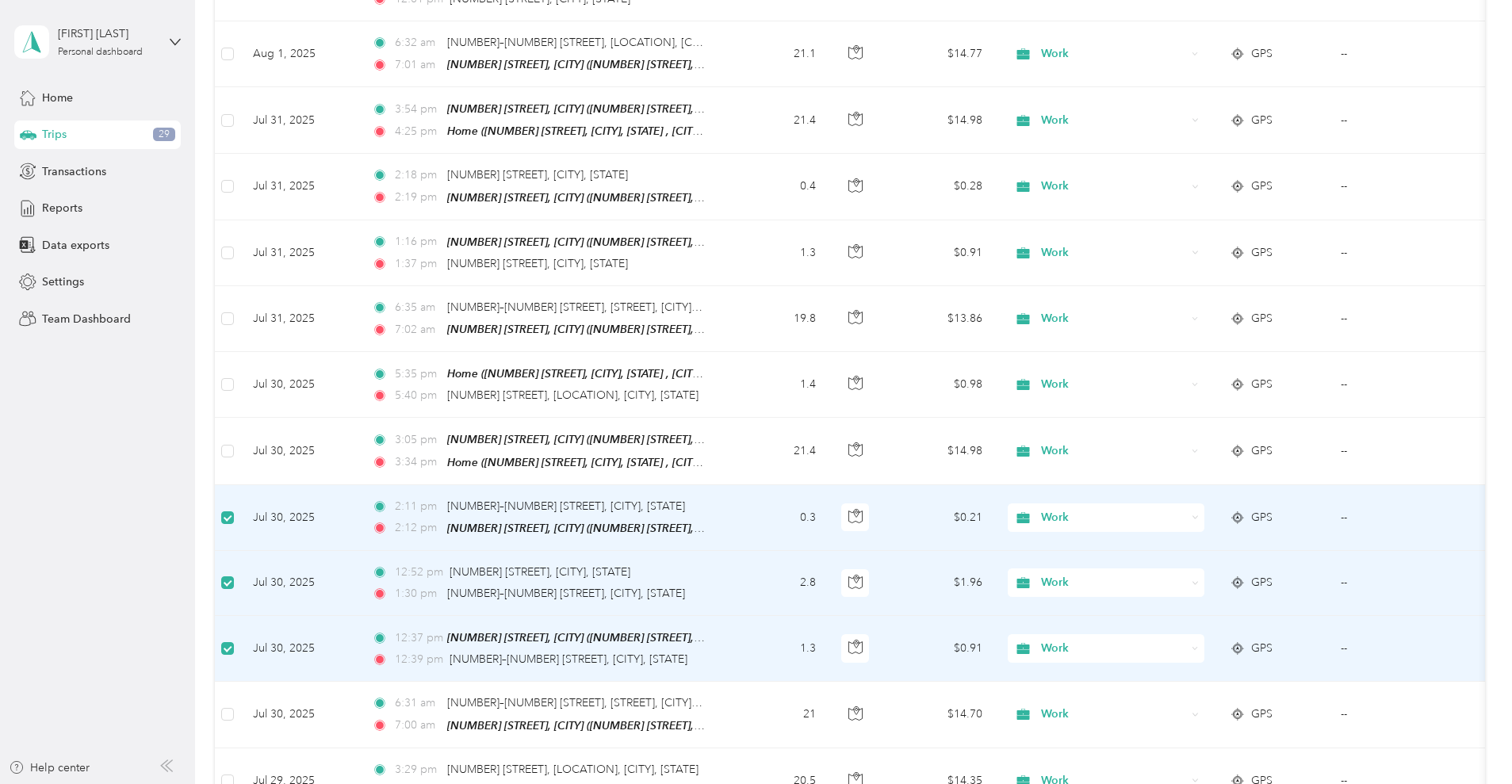 scroll, scrollTop: 706, scrollLeft: 0, axis: vertical 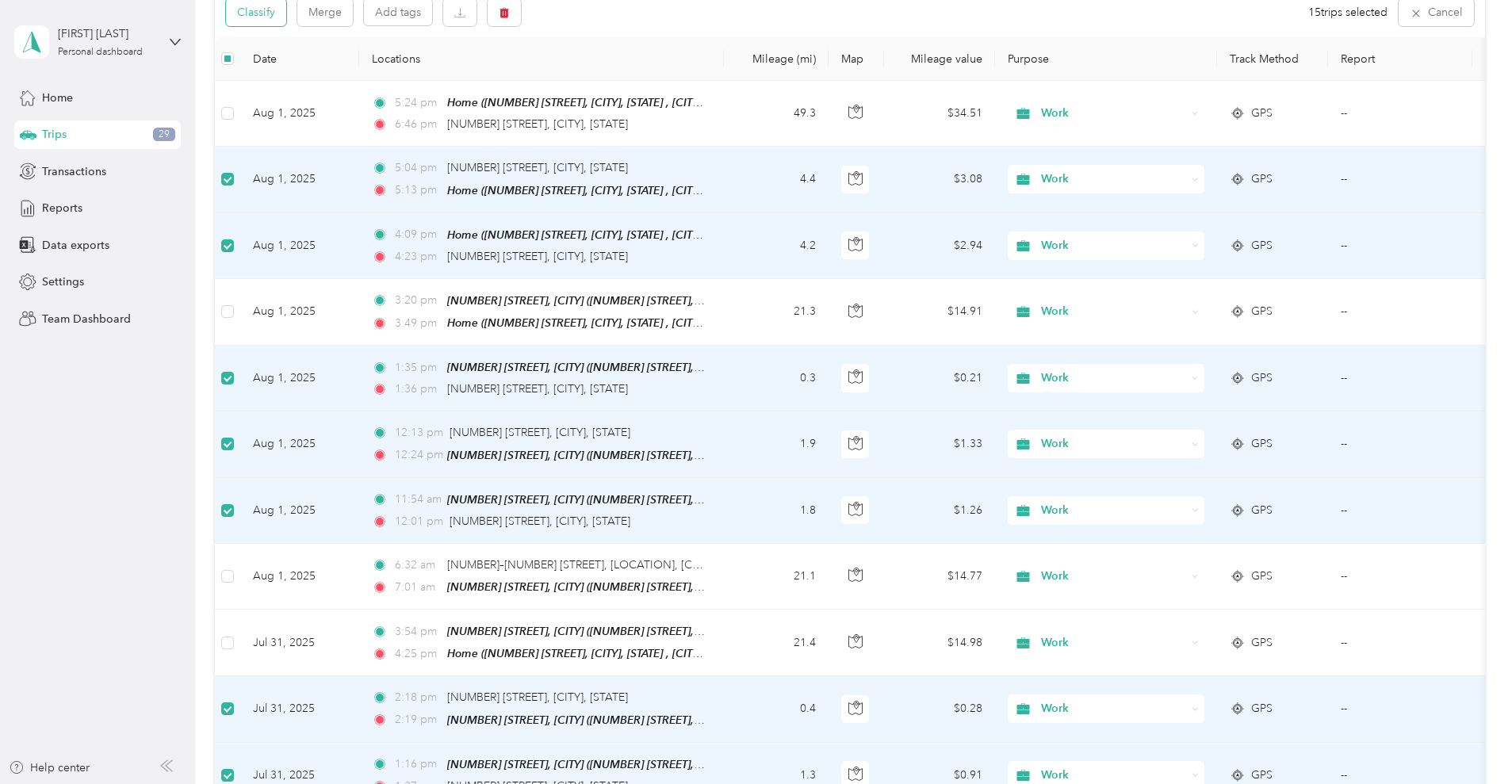 click on "Classify" at bounding box center (256, 12) 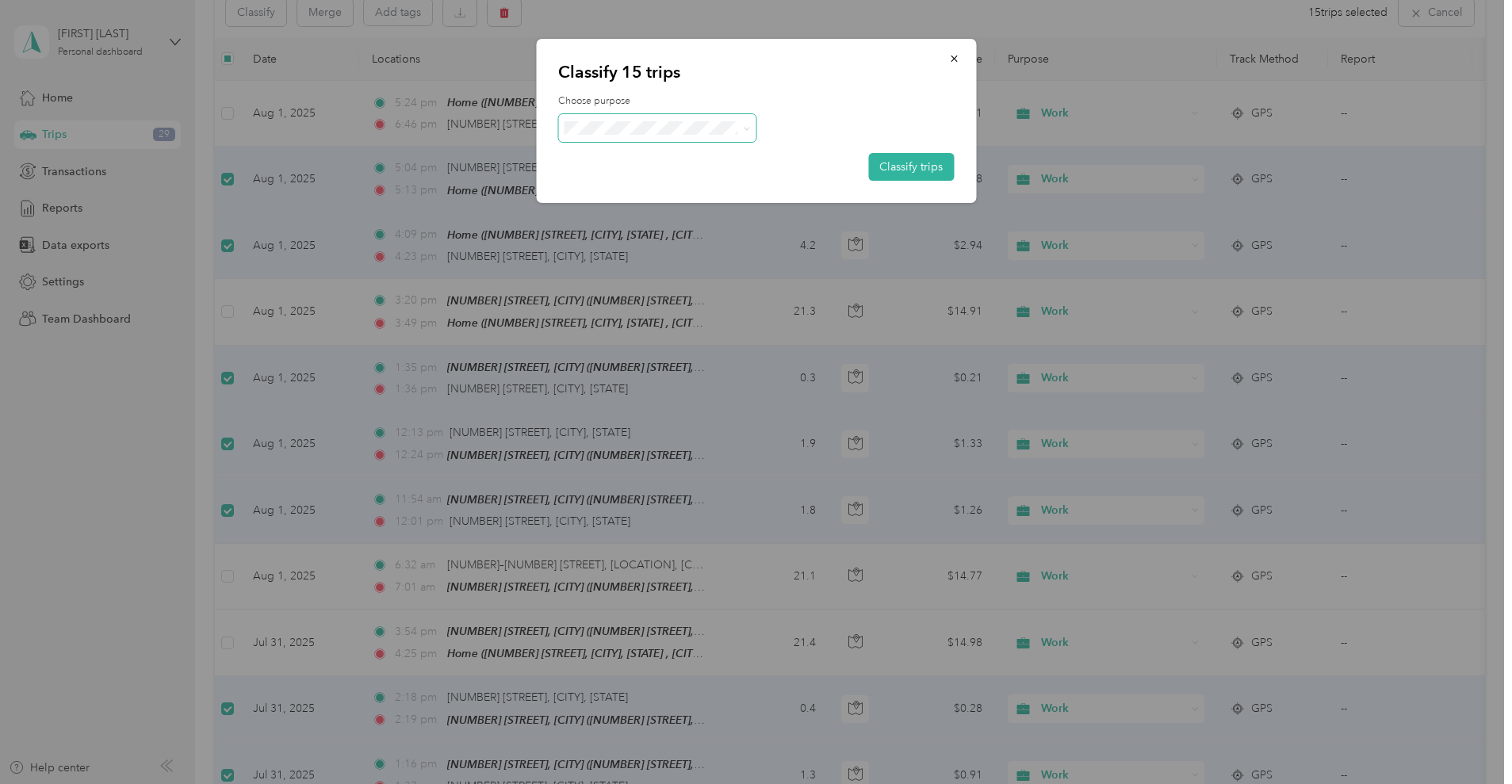 click at bounding box center (745, 128) 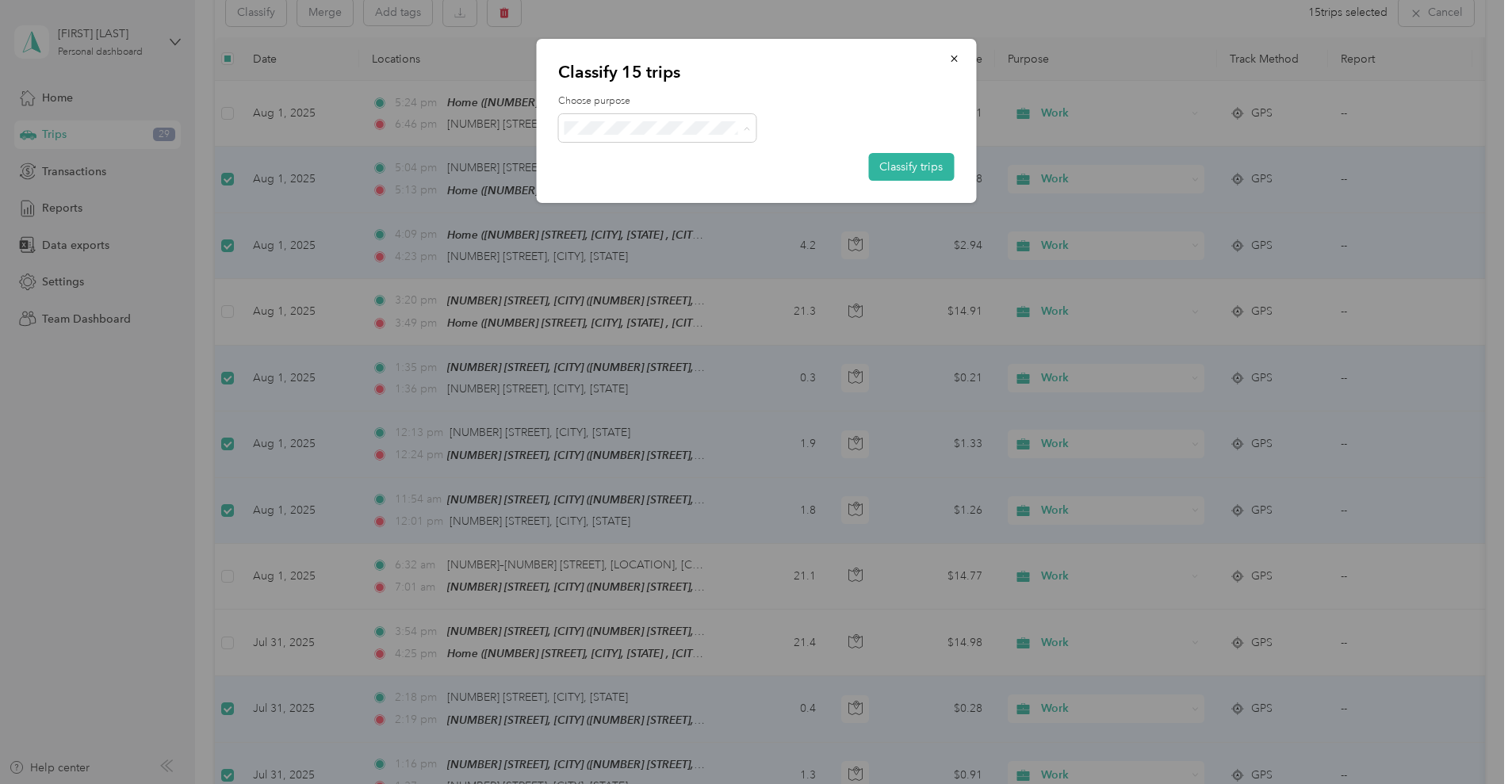 click on "Other" at bounding box center [672, 212] 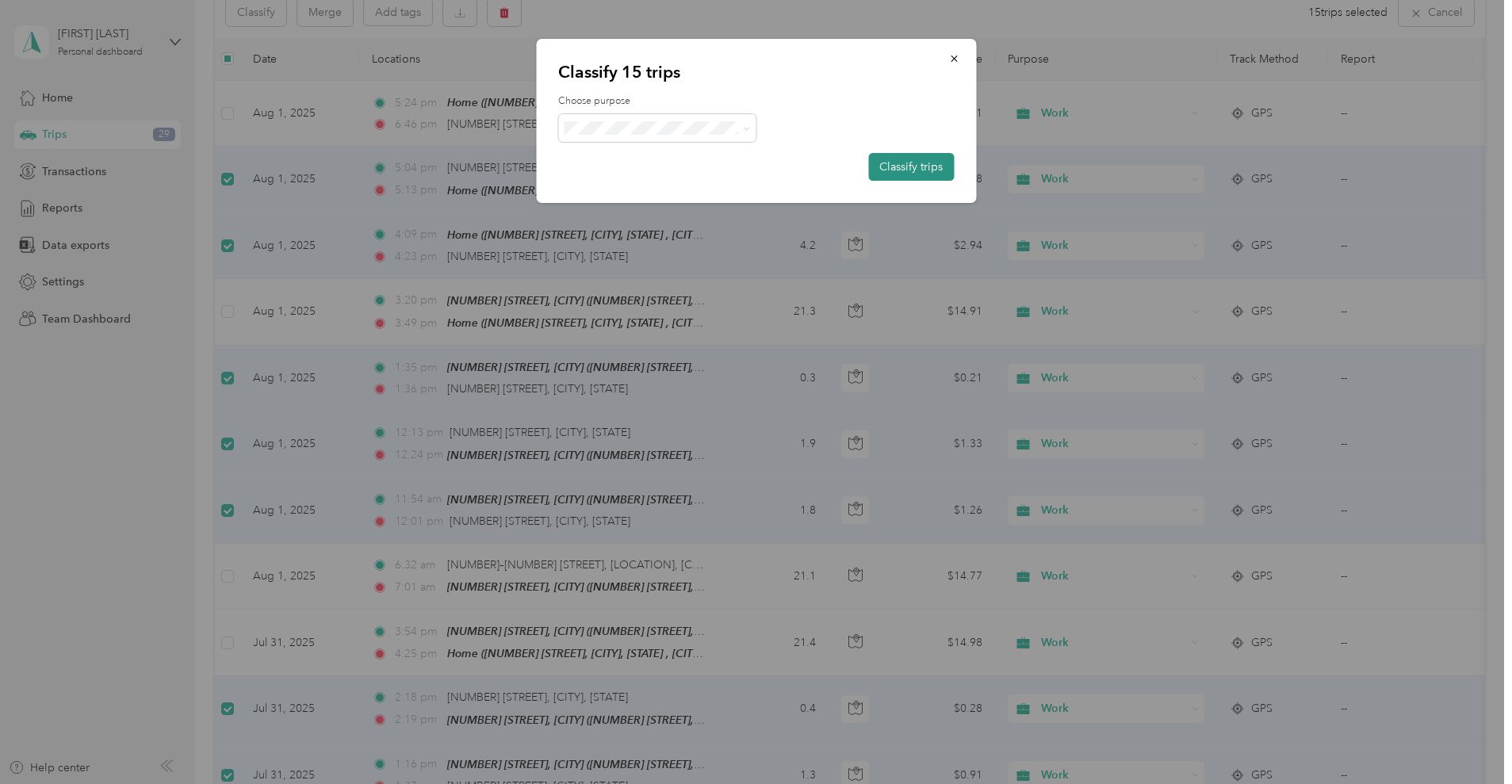 click on "Classify trips" at bounding box center (911, 166) 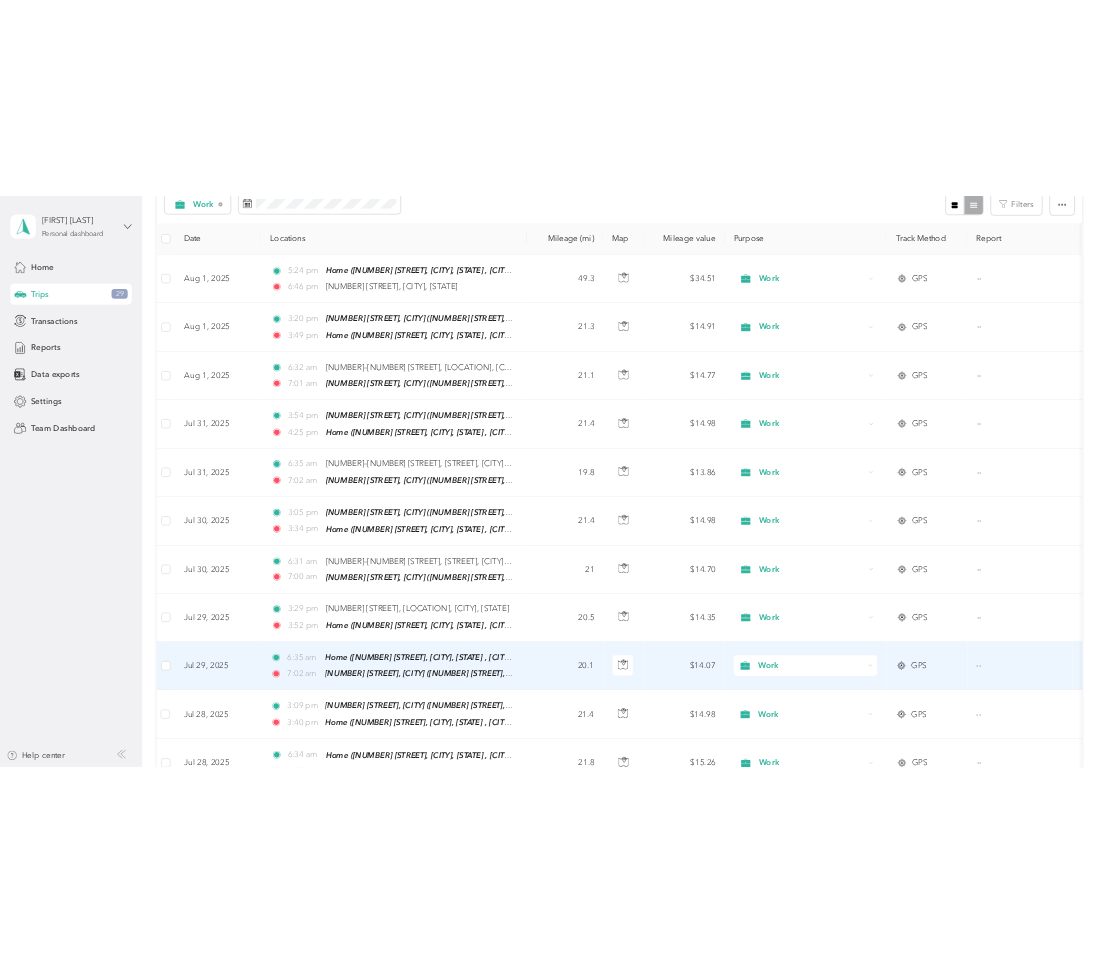 scroll, scrollTop: 618, scrollLeft: 0, axis: vertical 